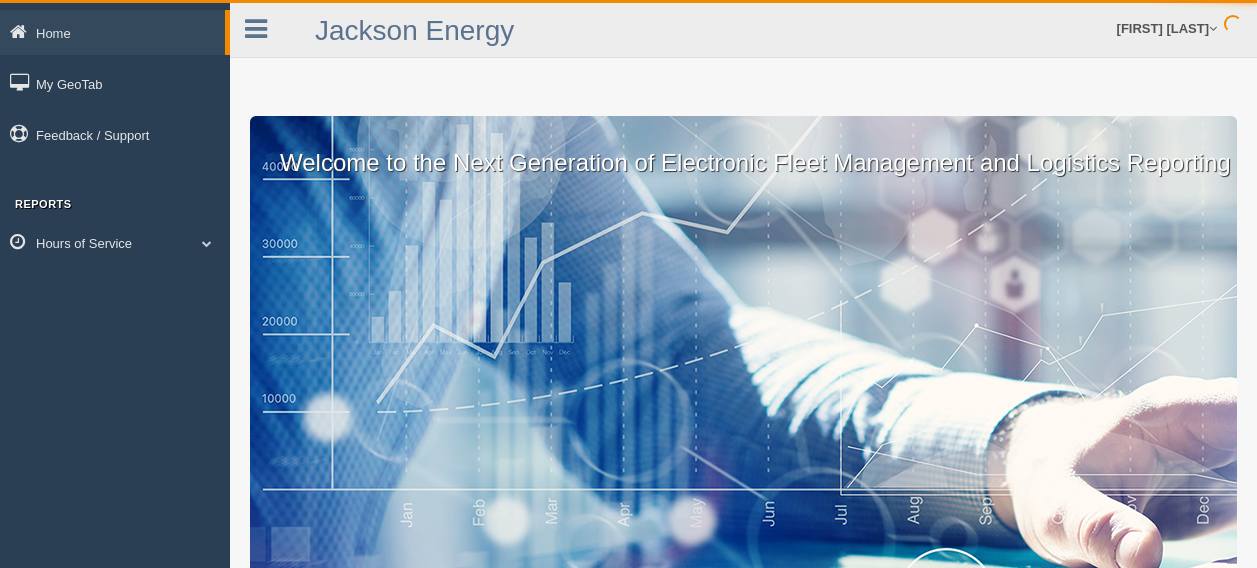 scroll, scrollTop: 0, scrollLeft: 0, axis: both 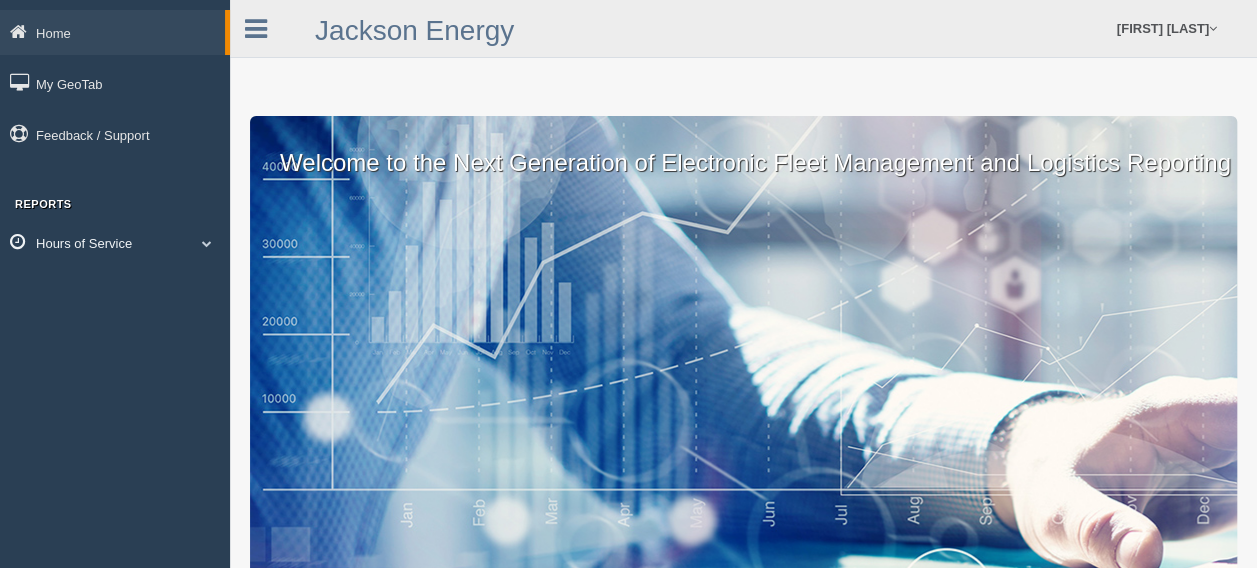 click on "Hours of Service" at bounding box center [115, 242] 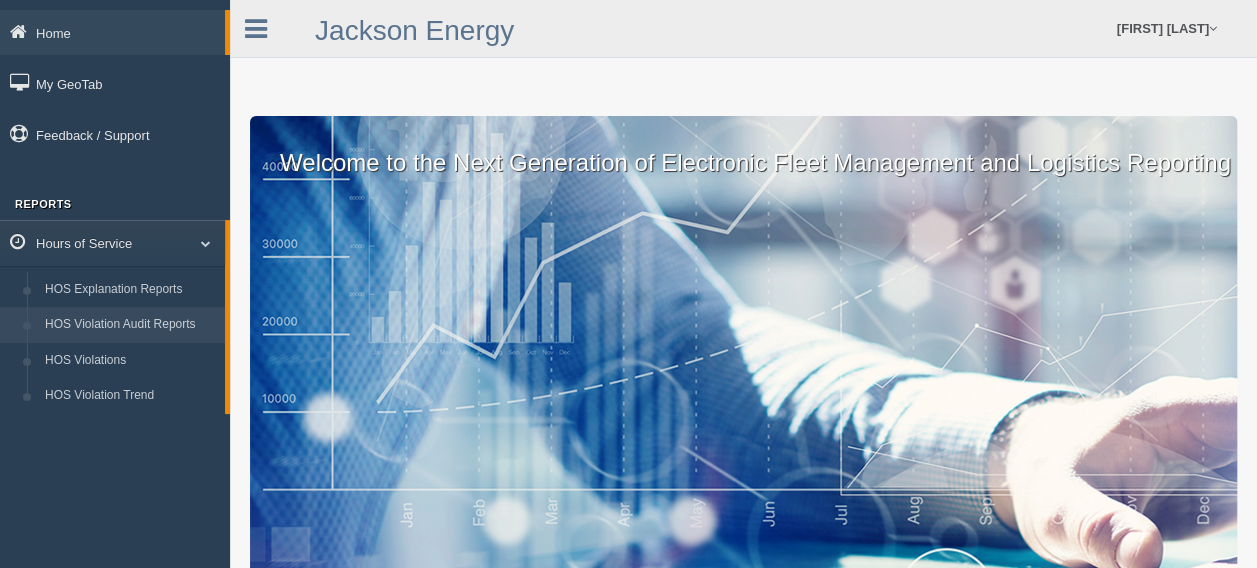 click on "HOS Violation Audit Reports" at bounding box center [130, 325] 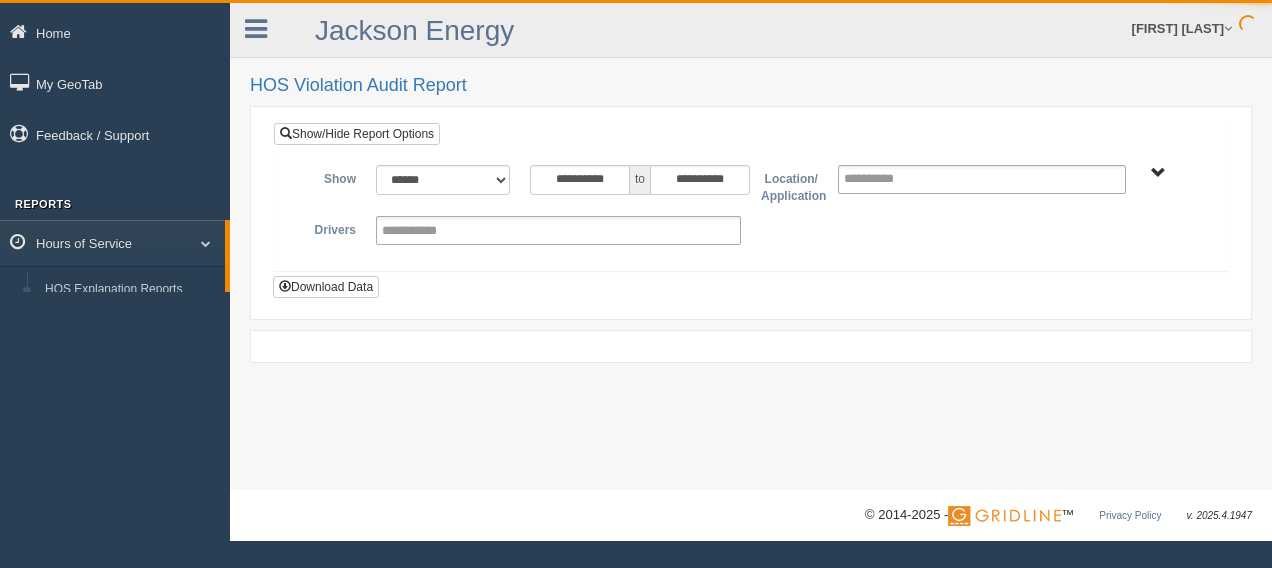 scroll, scrollTop: 0, scrollLeft: 0, axis: both 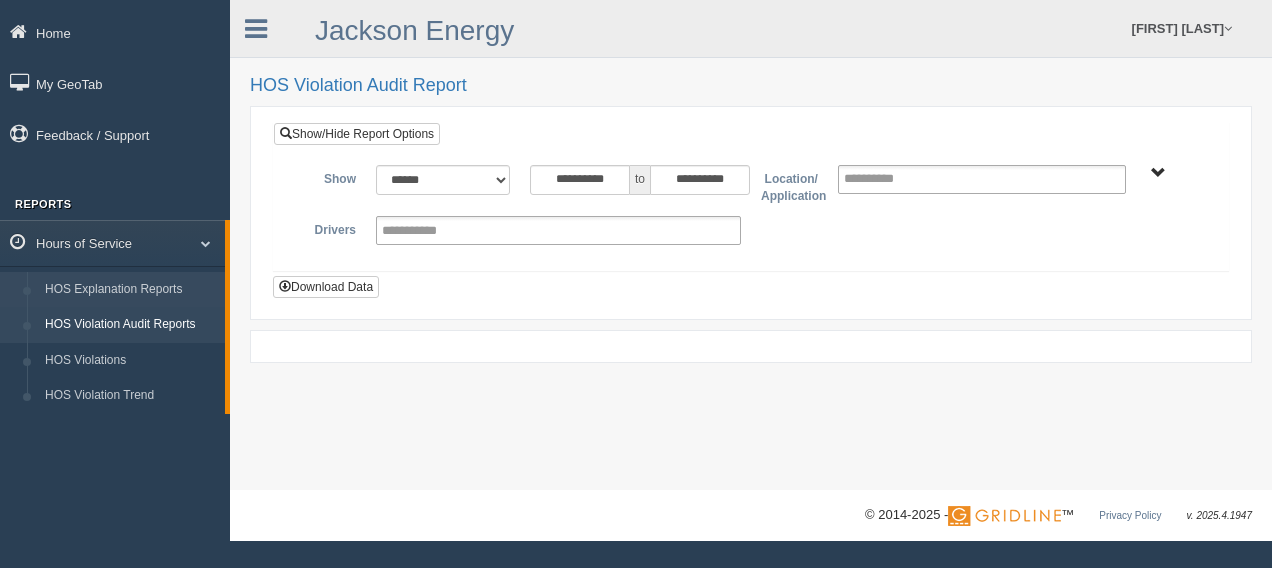 click on "HOS Explanation Reports" at bounding box center (130, 290) 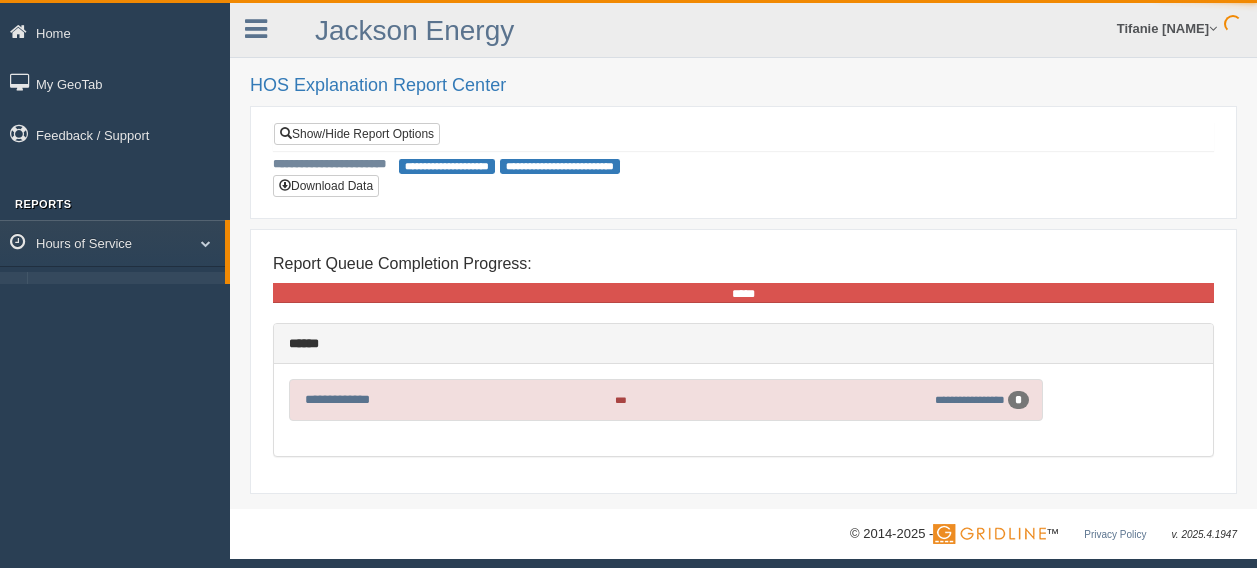 scroll, scrollTop: 0, scrollLeft: 0, axis: both 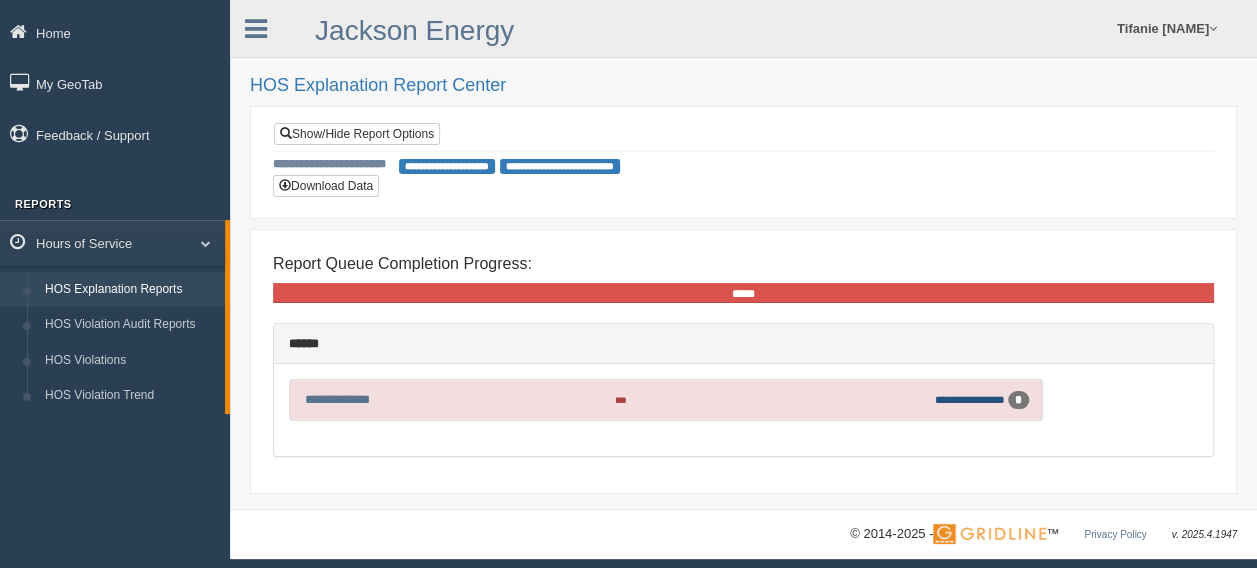 click on "**********" at bounding box center [970, 399] 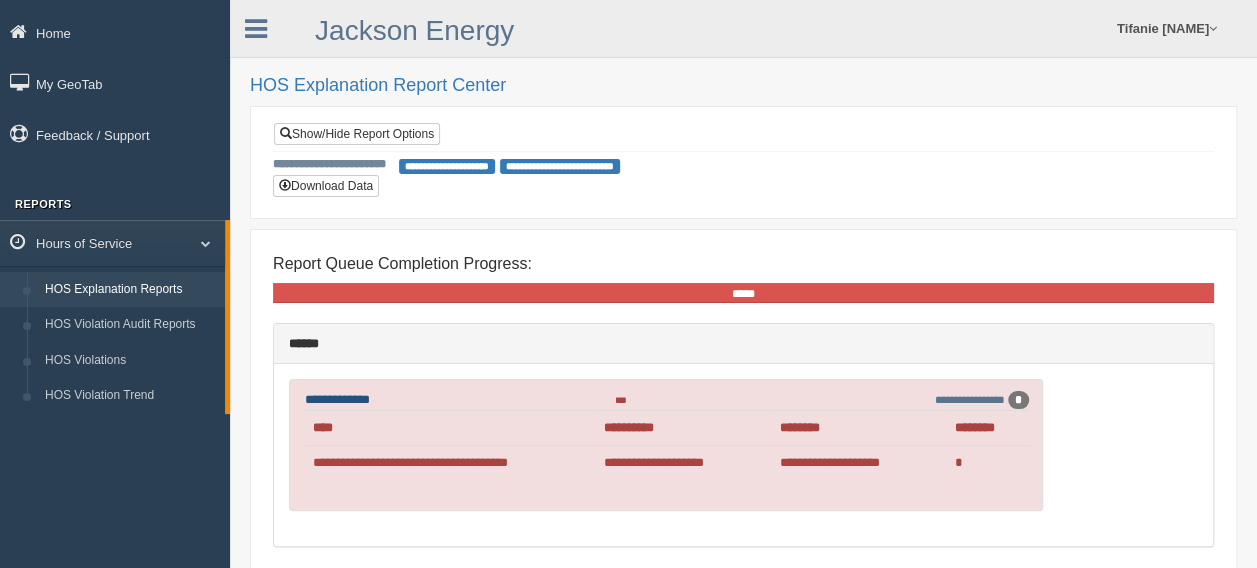 click on "**********" at bounding box center [337, 399] 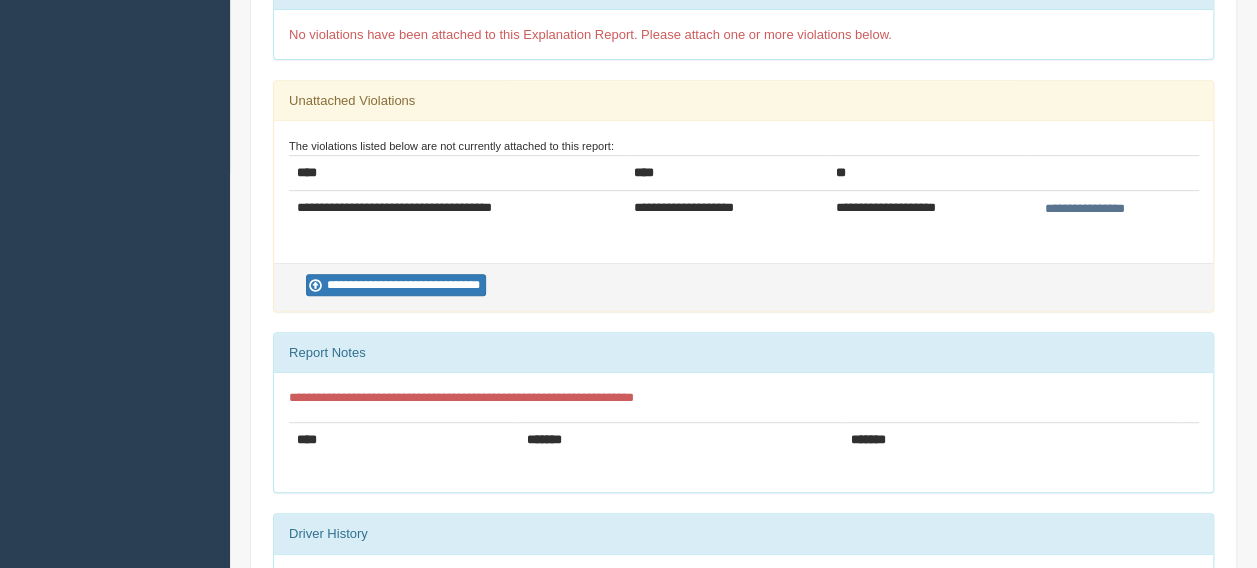 scroll, scrollTop: 400, scrollLeft: 0, axis: vertical 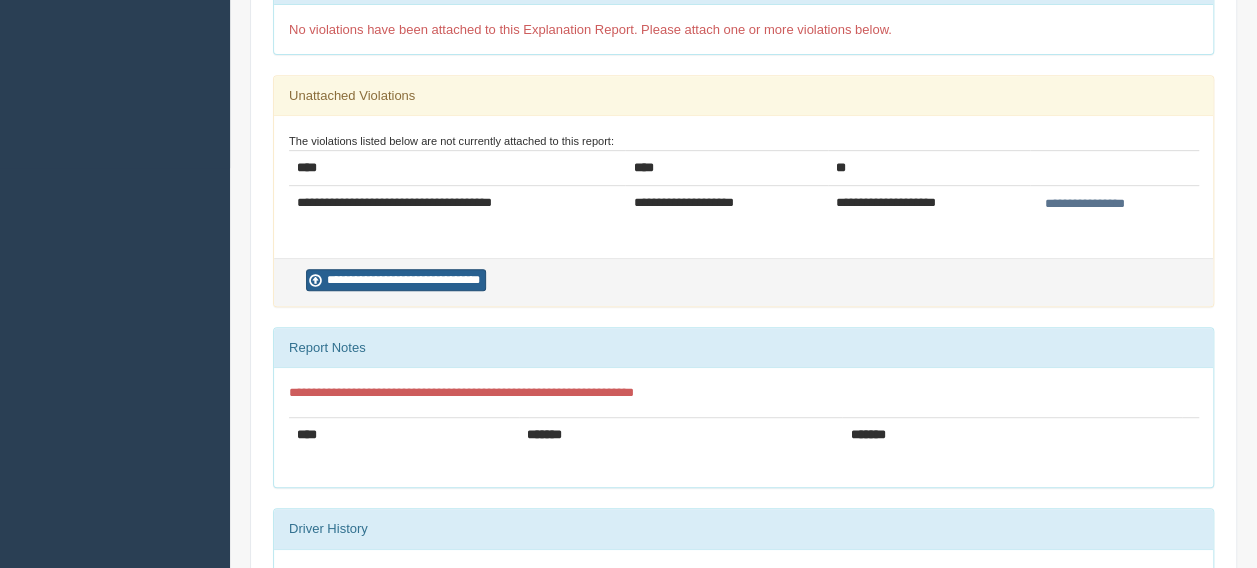 click on "**********" at bounding box center [396, 280] 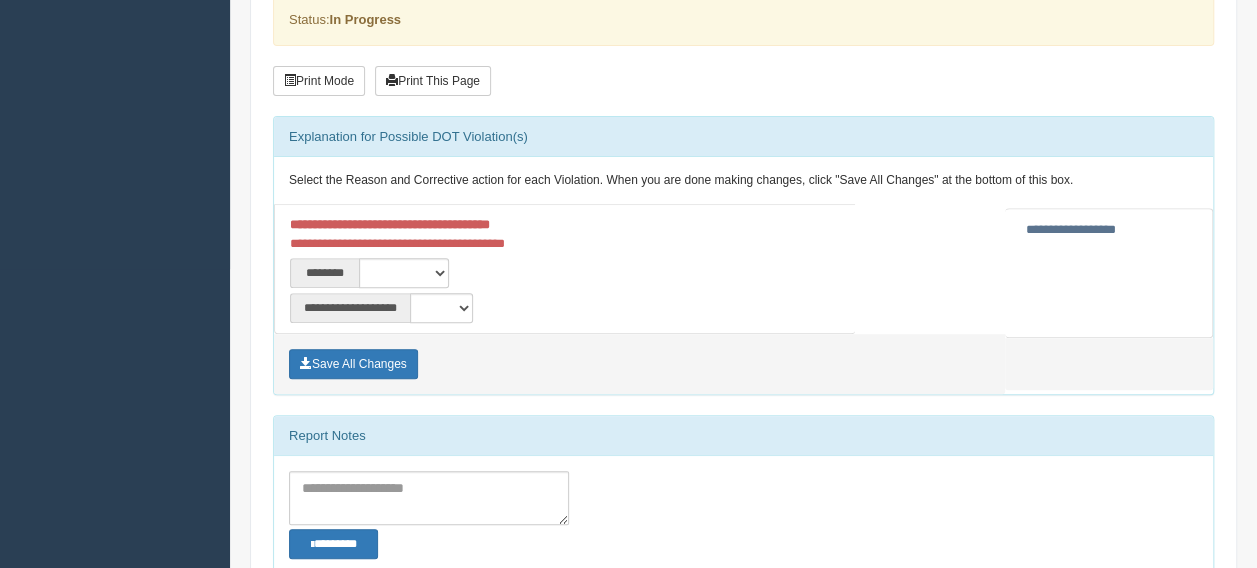 scroll, scrollTop: 300, scrollLeft: 0, axis: vertical 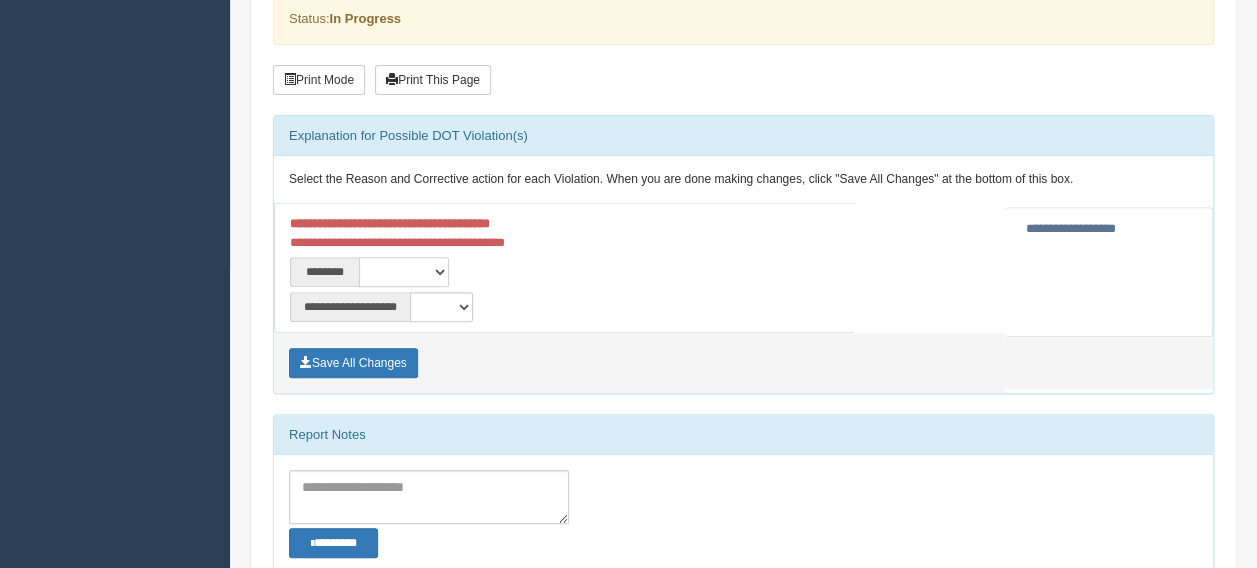 click on "**********" at bounding box center (404, 272) 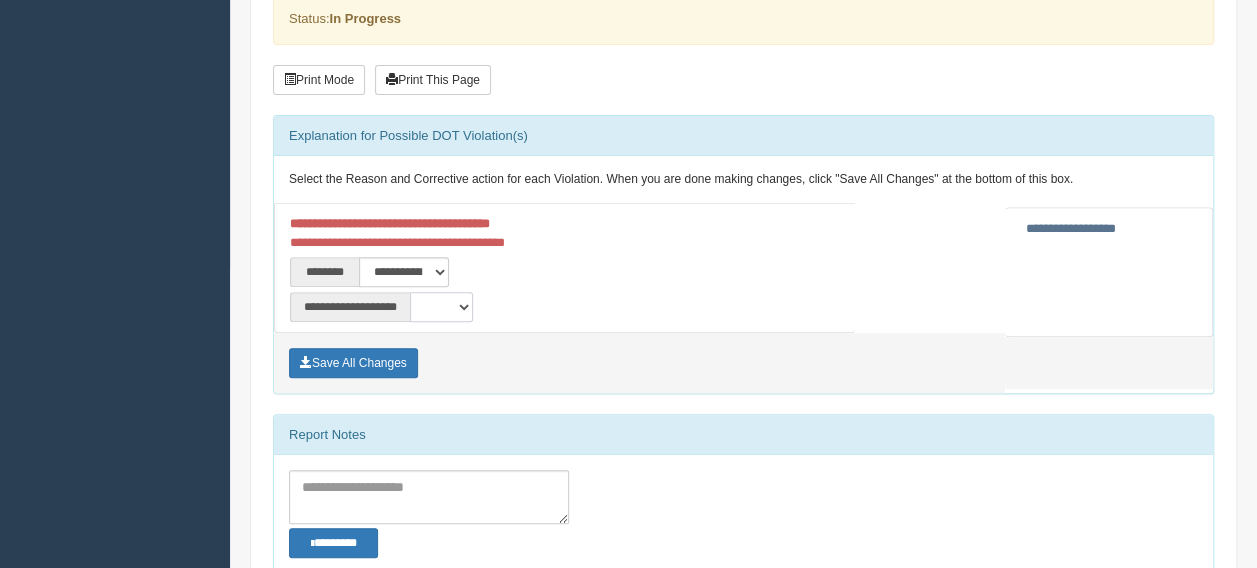 click on "**********" at bounding box center [441, 307] 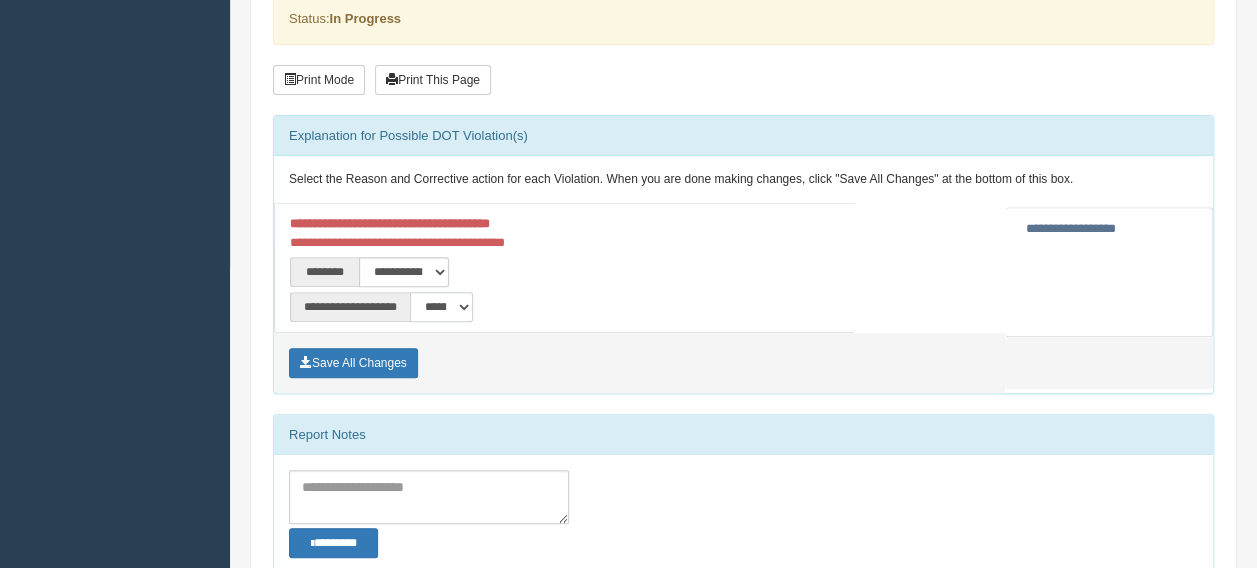 click on "**********" at bounding box center [441, 307] 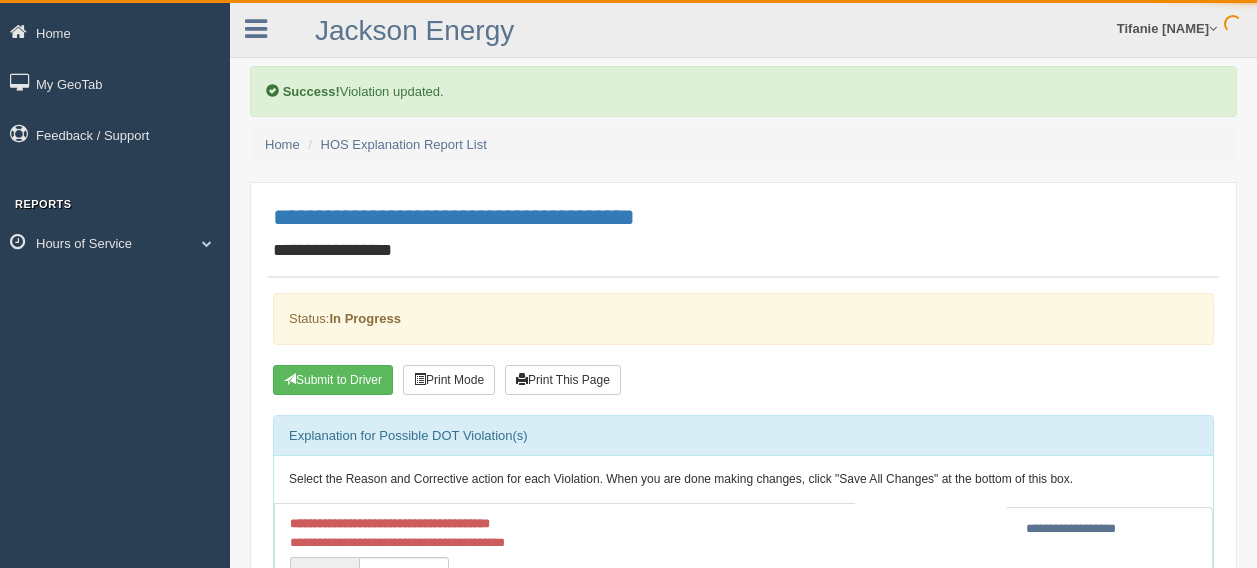 scroll, scrollTop: 0, scrollLeft: 0, axis: both 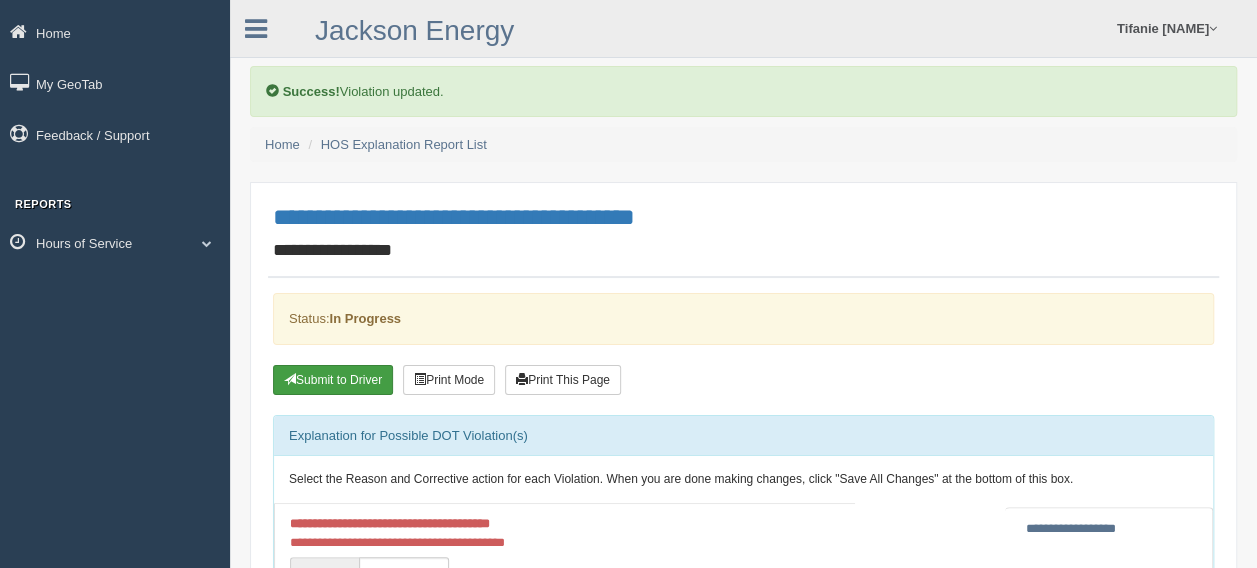 click on "Submit to Driver" at bounding box center [333, 380] 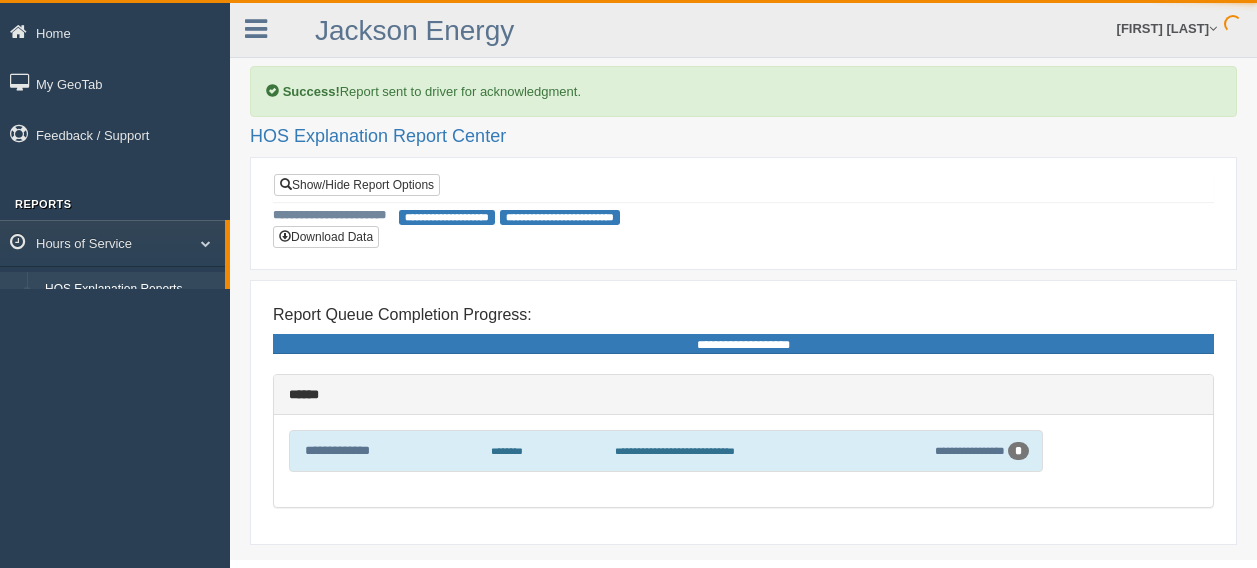 scroll, scrollTop: 0, scrollLeft: 0, axis: both 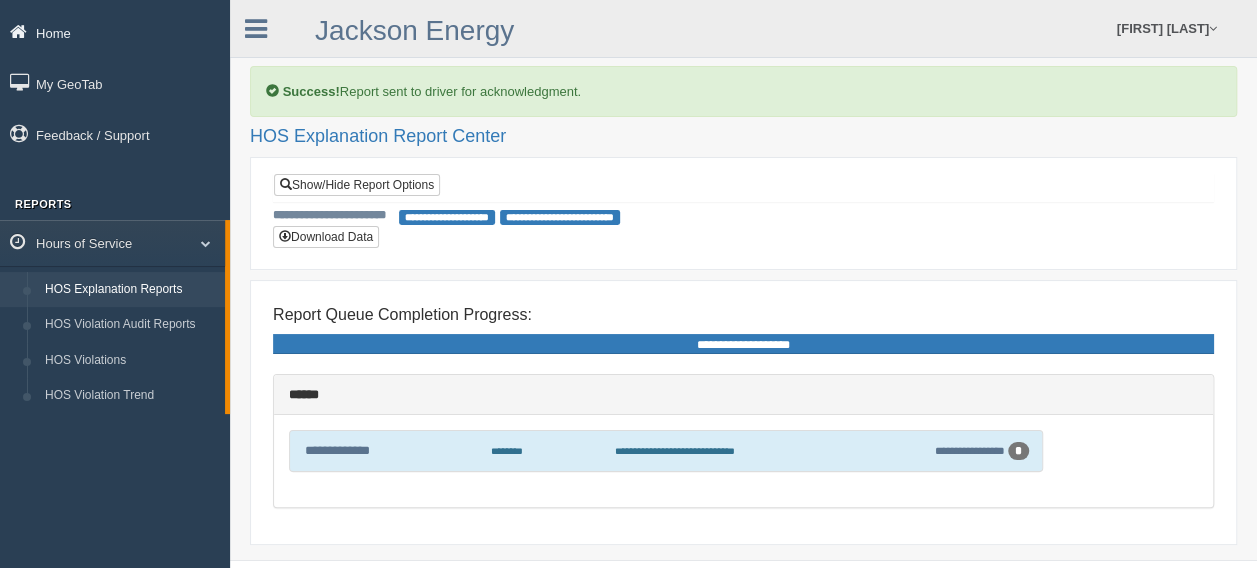 click on "Home" at bounding box center (115, 32) 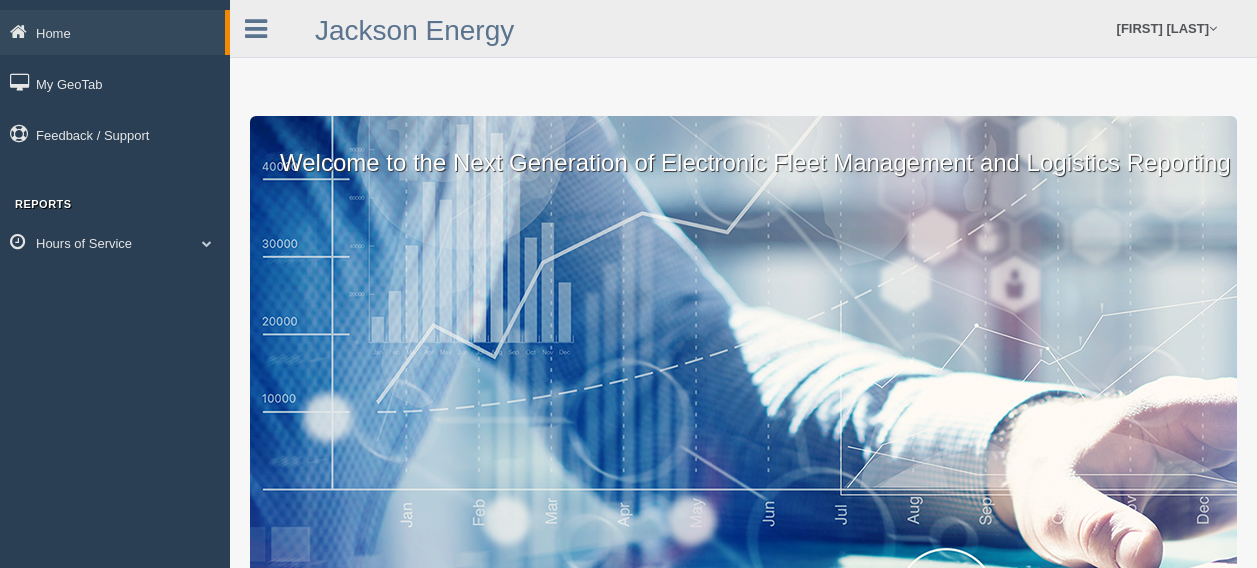 scroll, scrollTop: 0, scrollLeft: 0, axis: both 